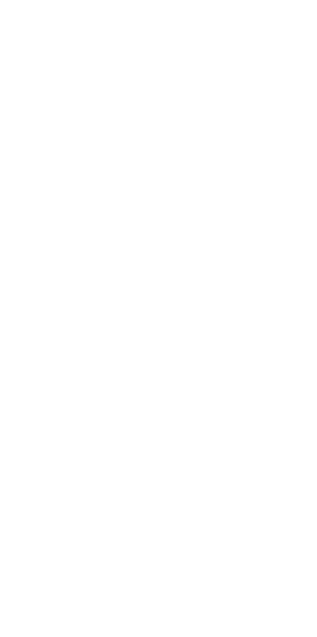 scroll, scrollTop: 0, scrollLeft: 0, axis: both 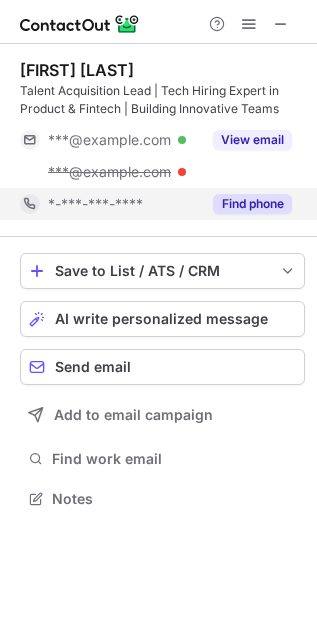 click on "Find phone" at bounding box center (252, 204) 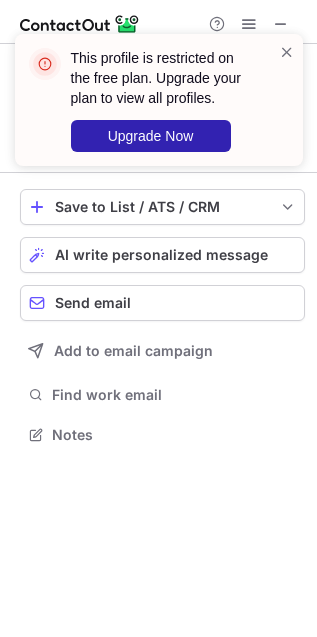 scroll, scrollTop: 421, scrollLeft: 317, axis: both 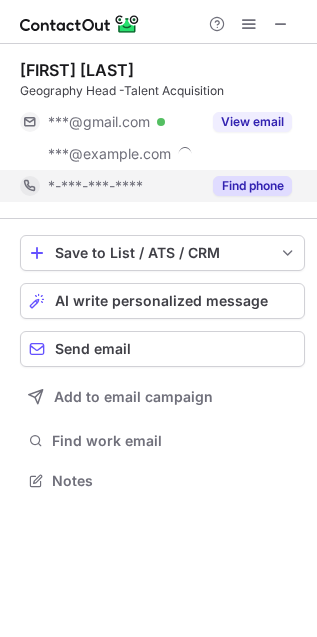 click on "Find phone" at bounding box center [252, 186] 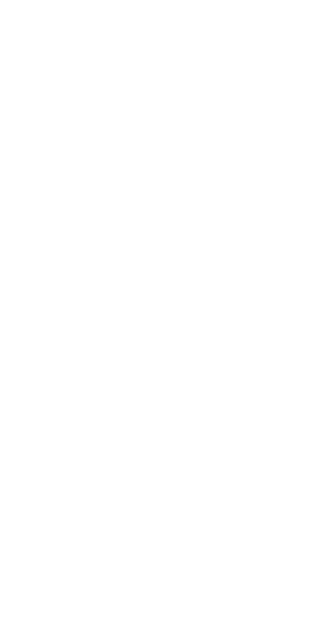 scroll, scrollTop: 0, scrollLeft: 0, axis: both 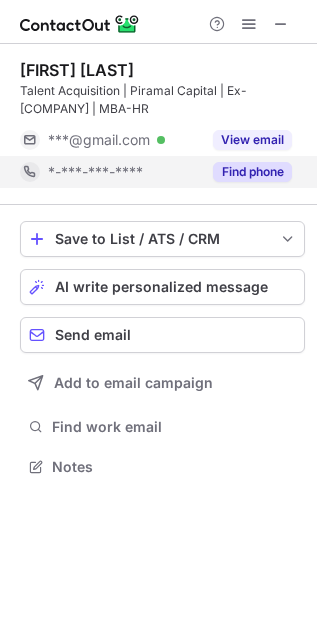 click on "Find phone" at bounding box center (252, 172) 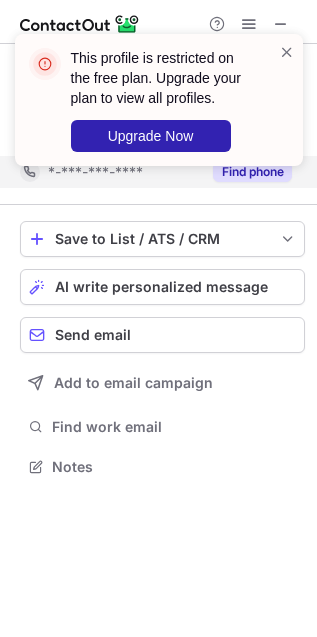 scroll, scrollTop: 442, scrollLeft: 317, axis: both 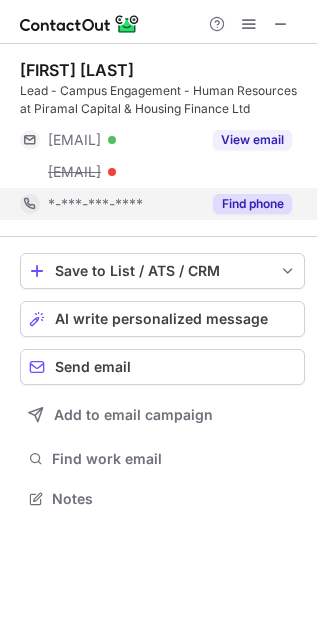 click on "Find phone" at bounding box center (252, 204) 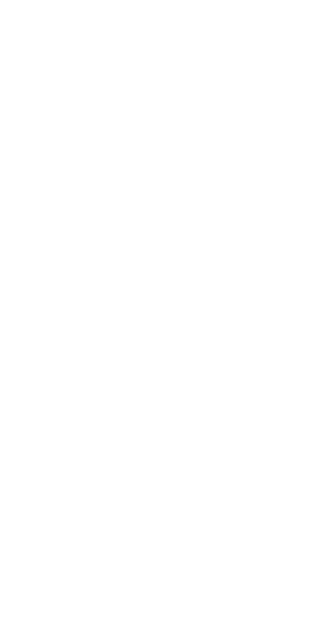 scroll, scrollTop: 0, scrollLeft: 0, axis: both 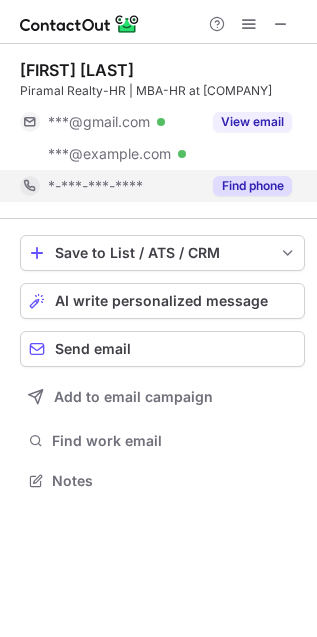 click on "Find phone" at bounding box center [252, 186] 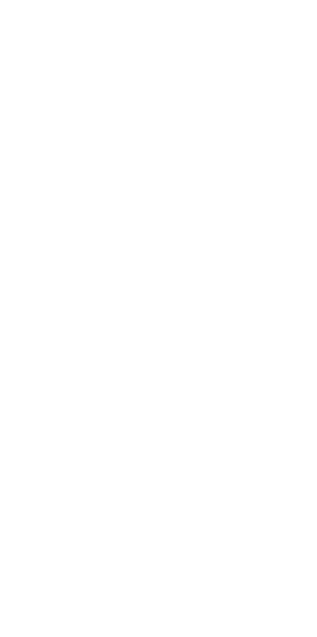 scroll, scrollTop: 0, scrollLeft: 0, axis: both 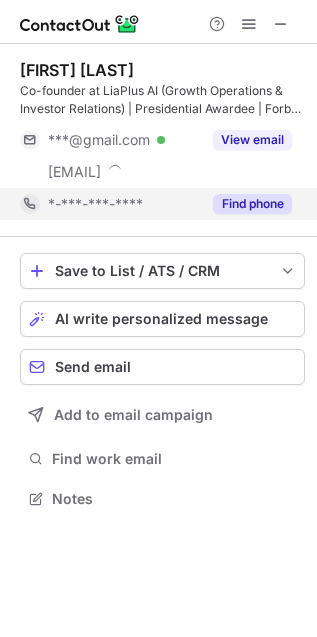 click on "Find phone" at bounding box center (252, 204) 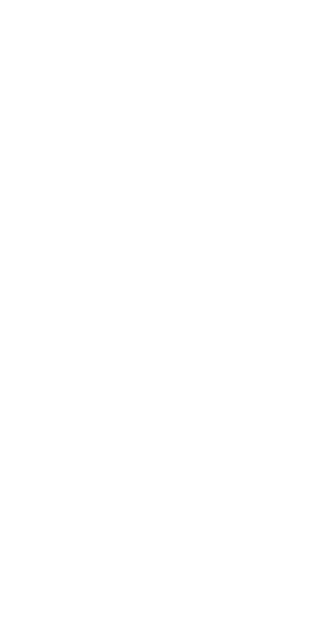 scroll, scrollTop: 0, scrollLeft: 0, axis: both 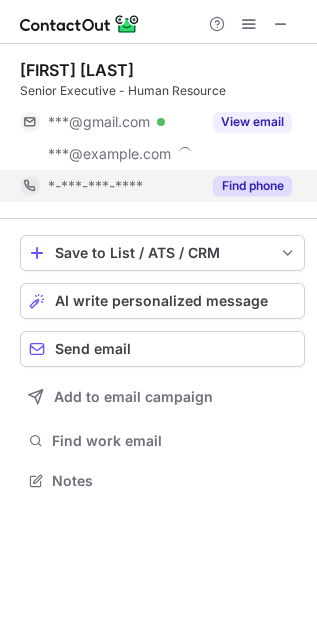 click on "Find phone" at bounding box center [252, 186] 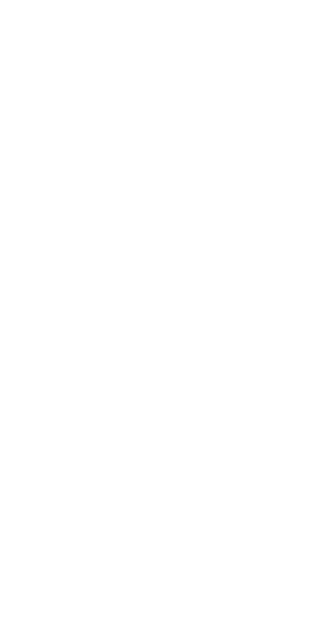 scroll, scrollTop: 0, scrollLeft: 0, axis: both 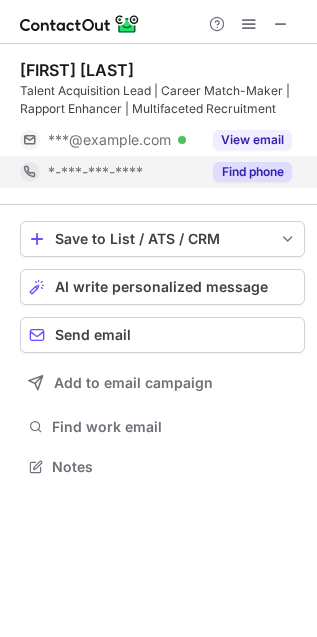 click on "Find phone" at bounding box center (252, 172) 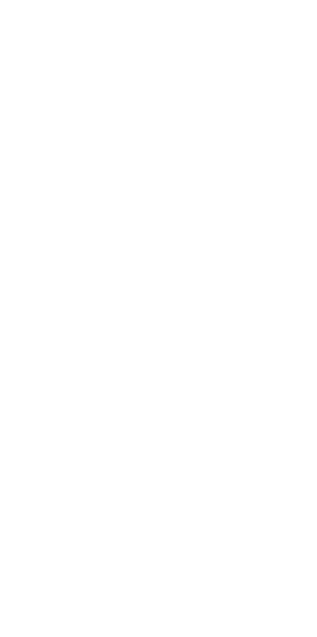scroll, scrollTop: 0, scrollLeft: 0, axis: both 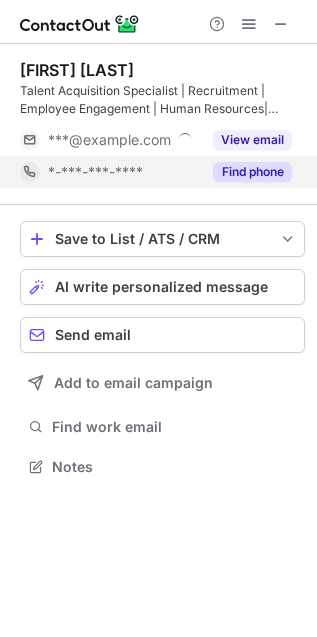 click on "Find phone" at bounding box center (252, 172) 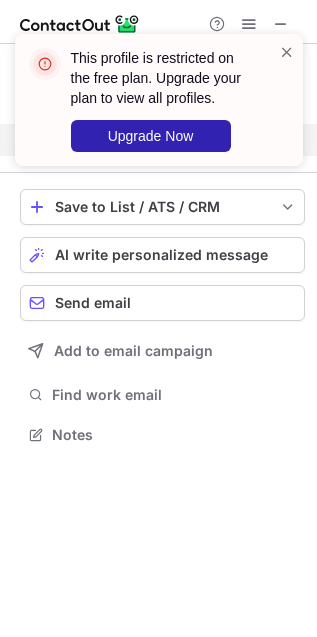 scroll, scrollTop: 421, scrollLeft: 317, axis: both 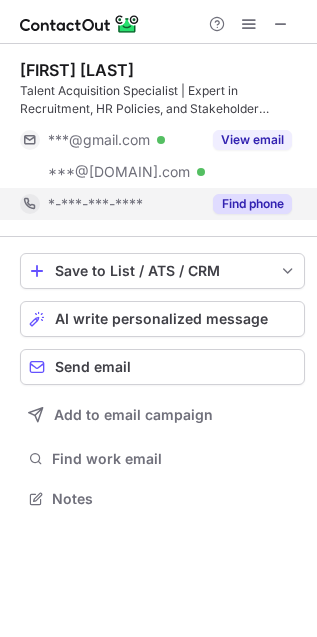 click on "Find phone" at bounding box center (252, 204) 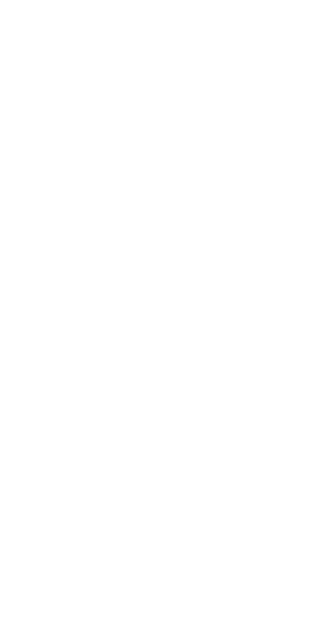 scroll, scrollTop: 0, scrollLeft: 0, axis: both 